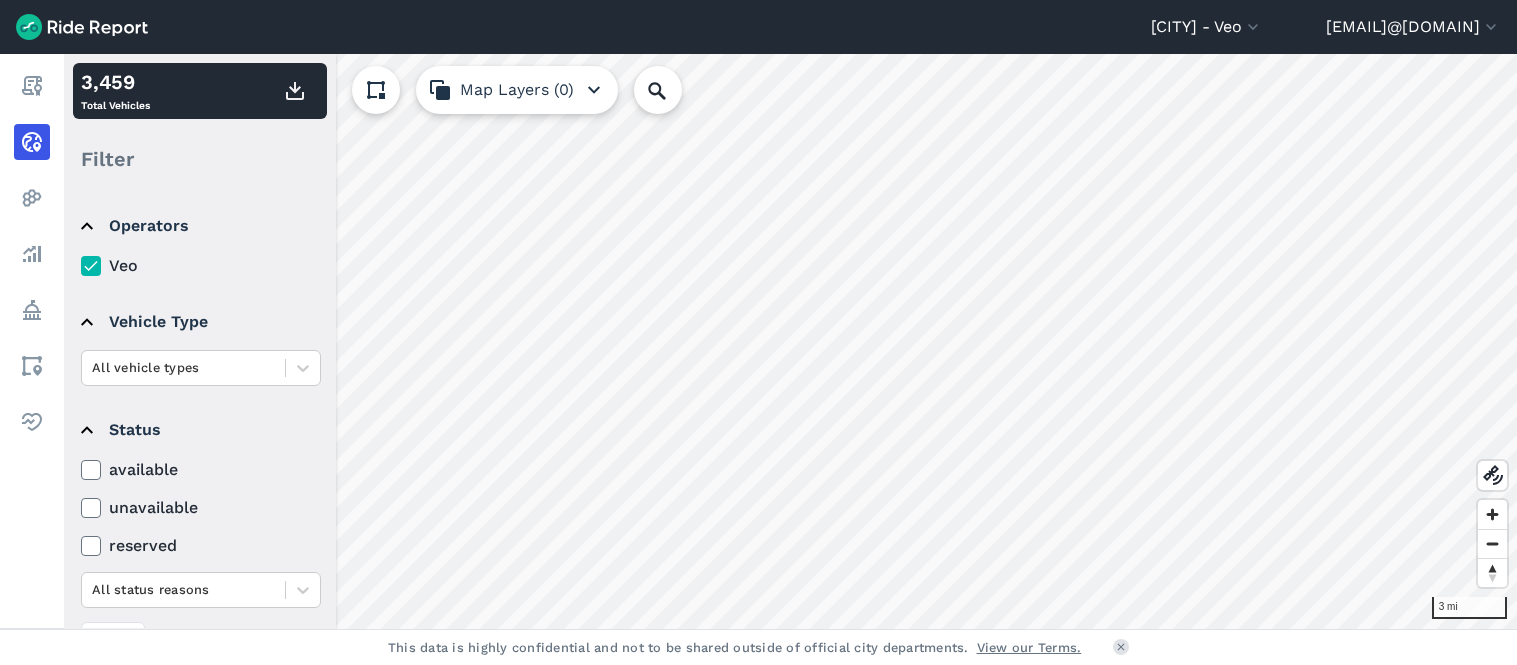 click 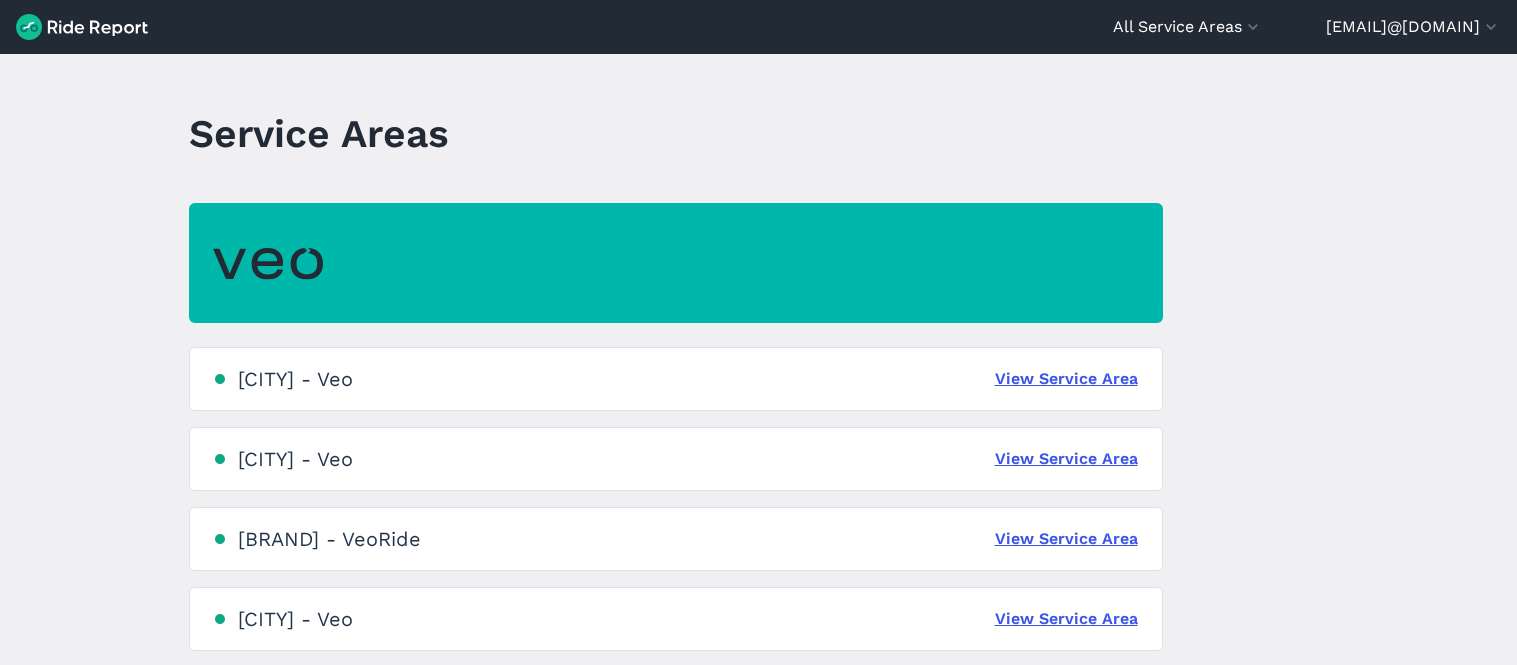 scroll, scrollTop: 0, scrollLeft: 0, axis: both 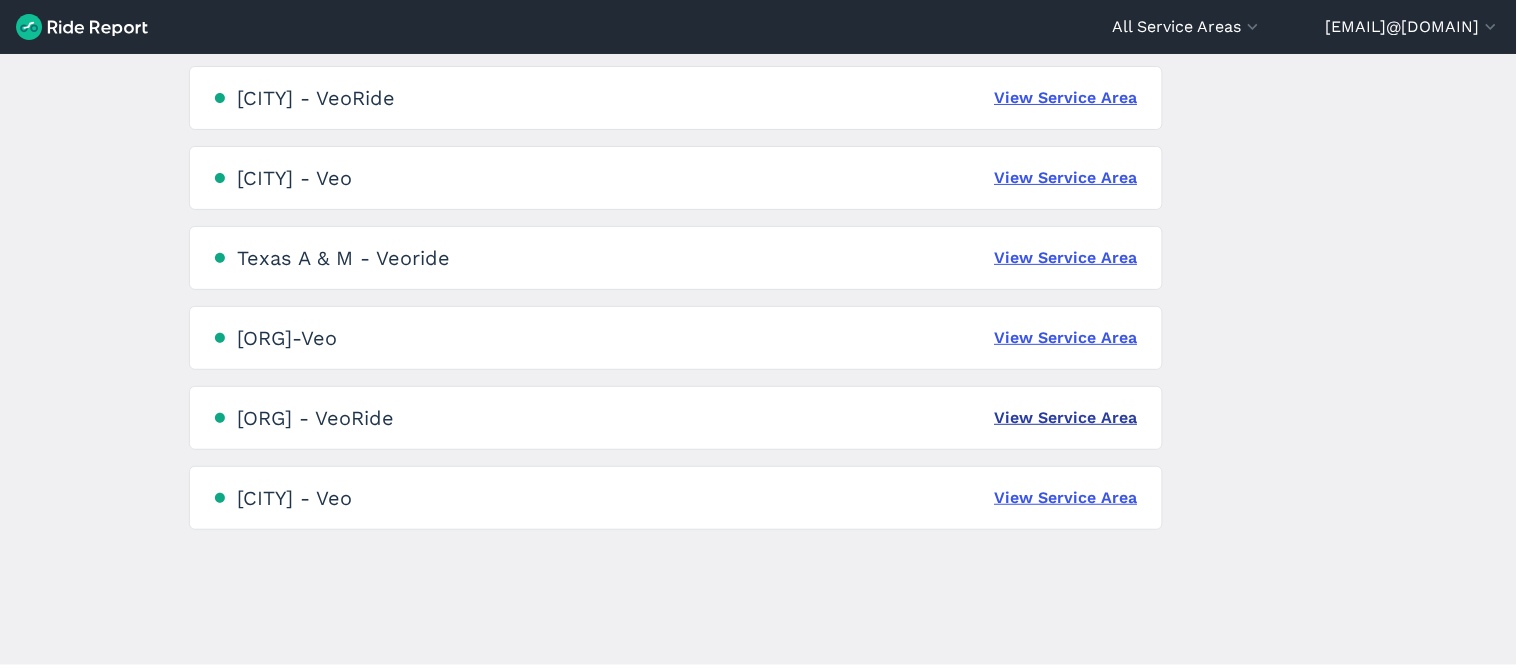 click on "View Service Area" at bounding box center (1066, 418) 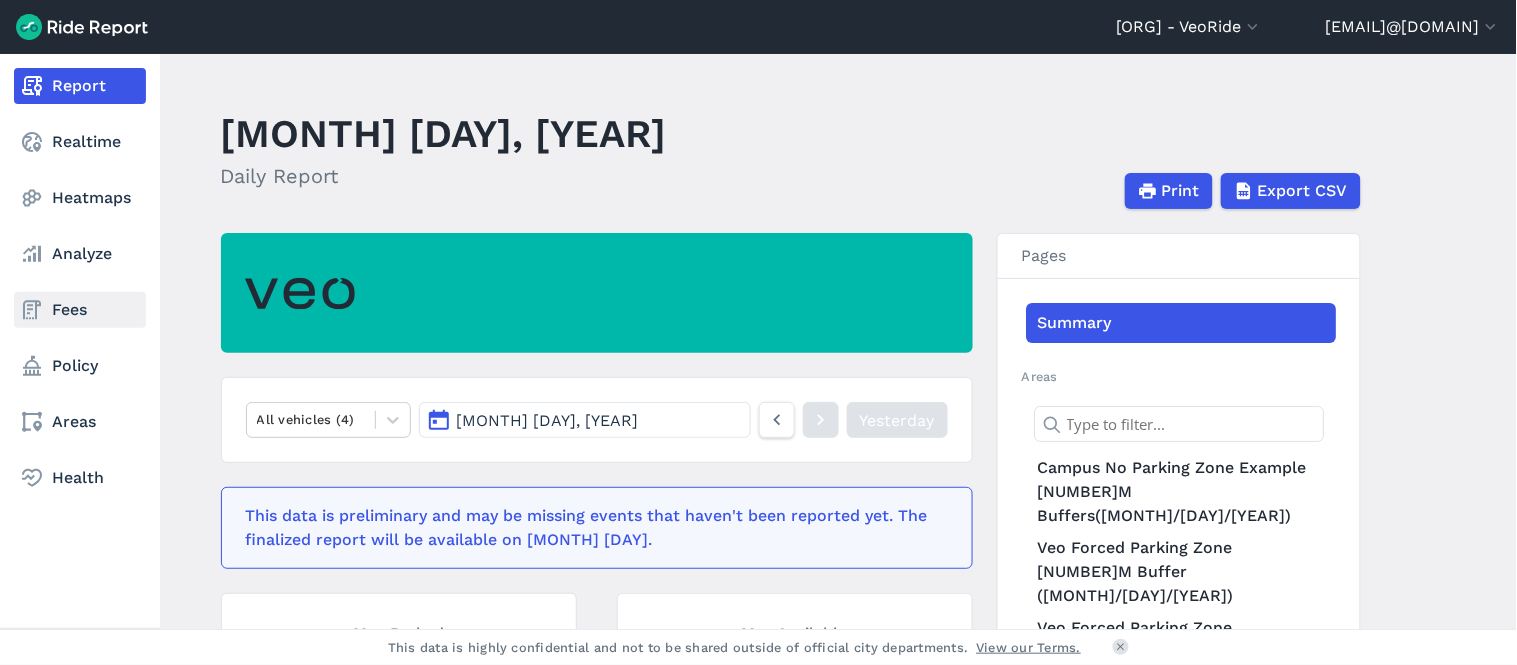 click on "Fees" at bounding box center (80, 310) 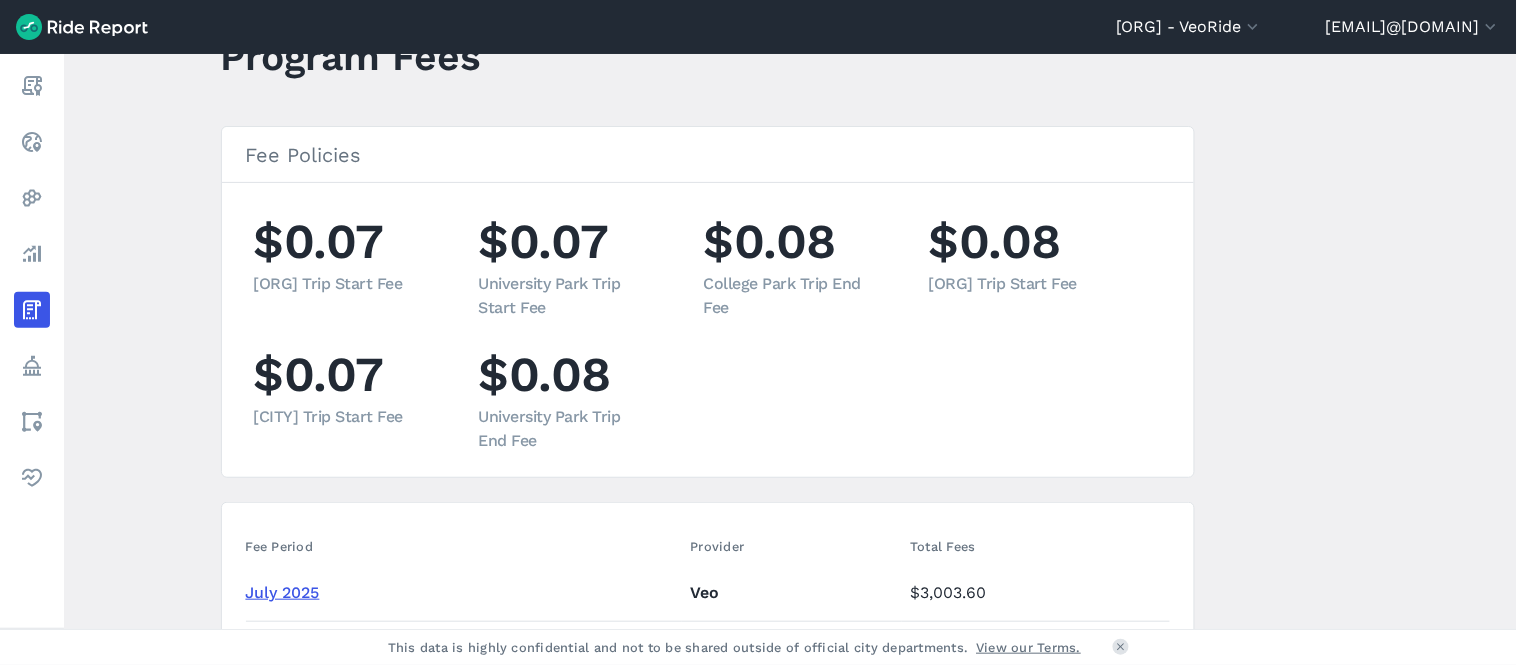 scroll, scrollTop: 333, scrollLeft: 0, axis: vertical 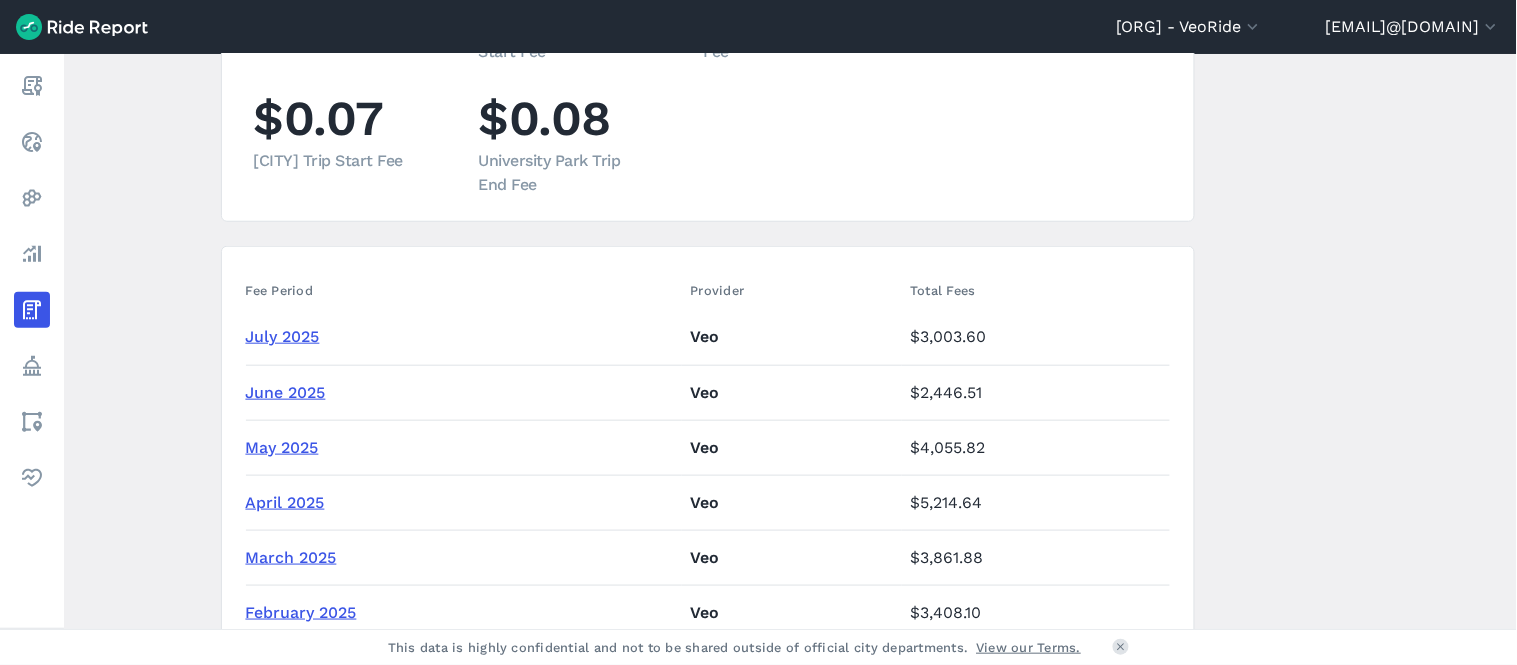click on "July 2025" at bounding box center [283, 336] 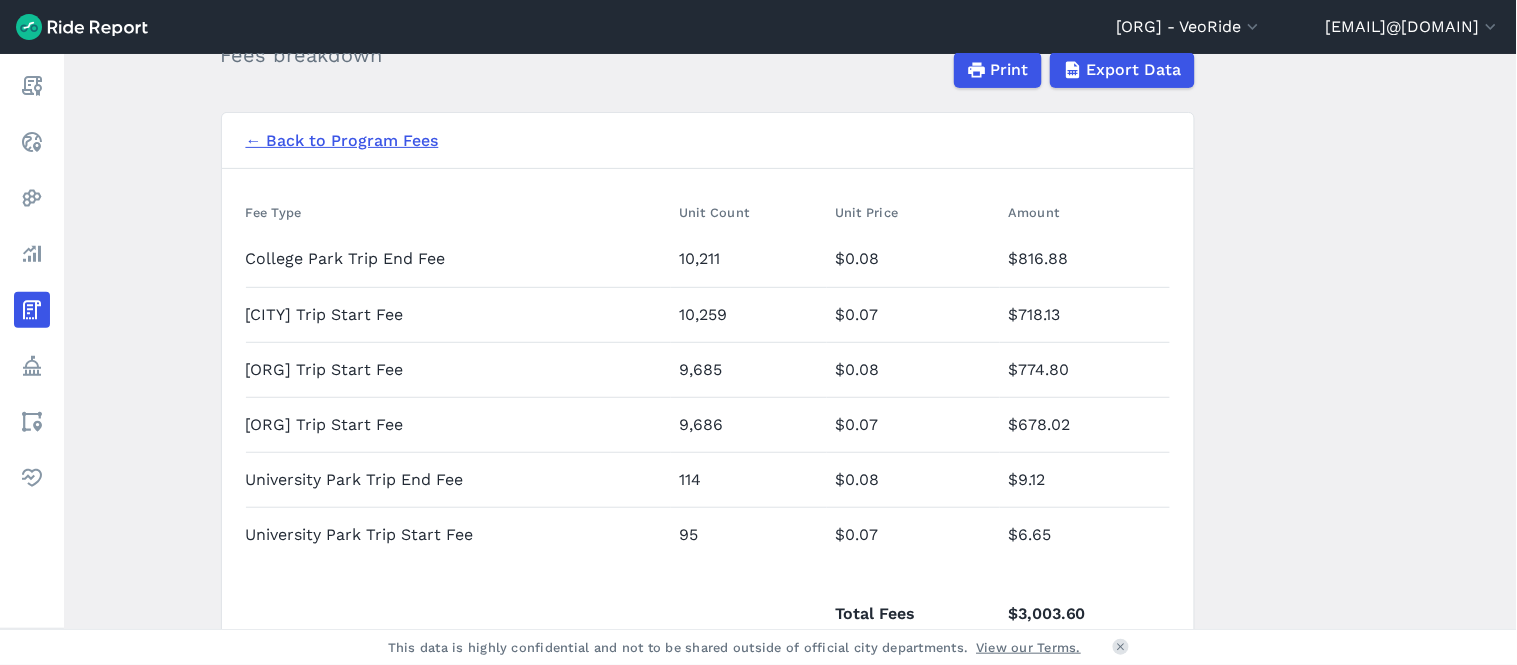 scroll, scrollTop: 0, scrollLeft: 0, axis: both 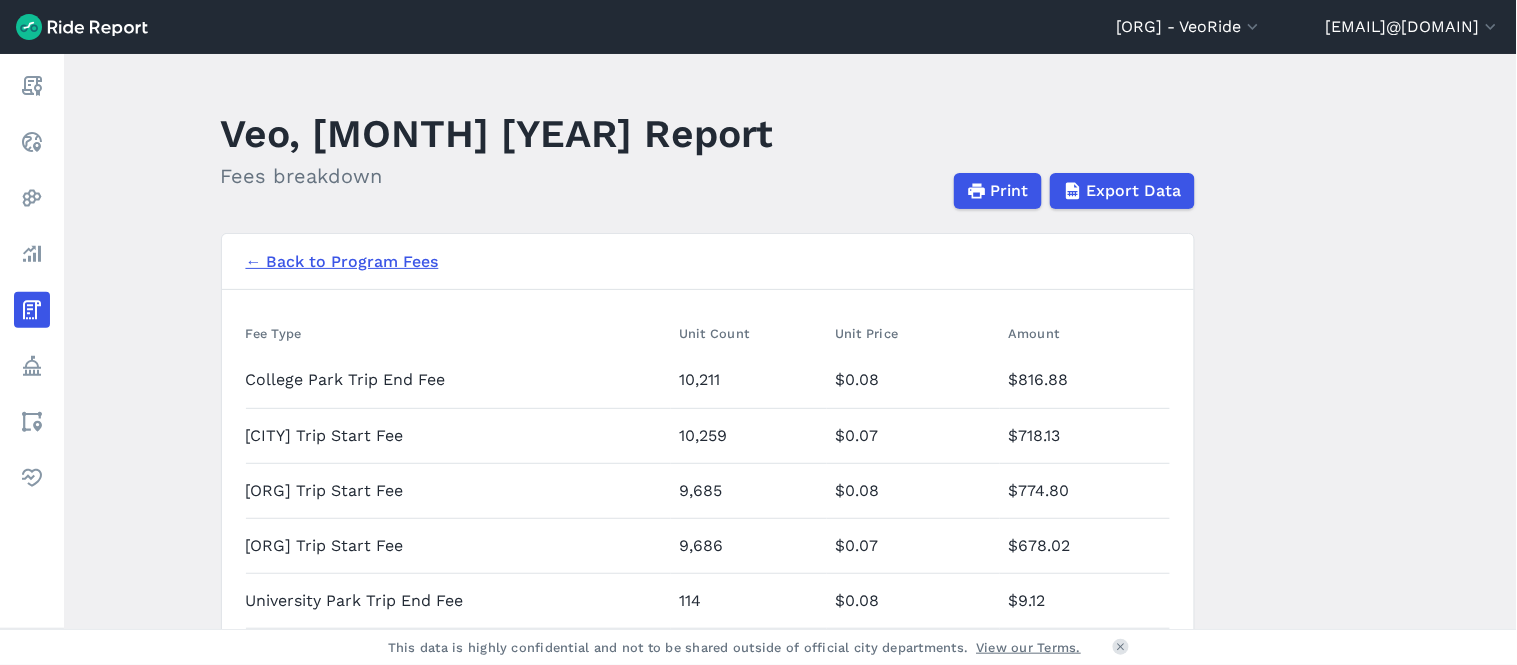 click at bounding box center (82, 27) 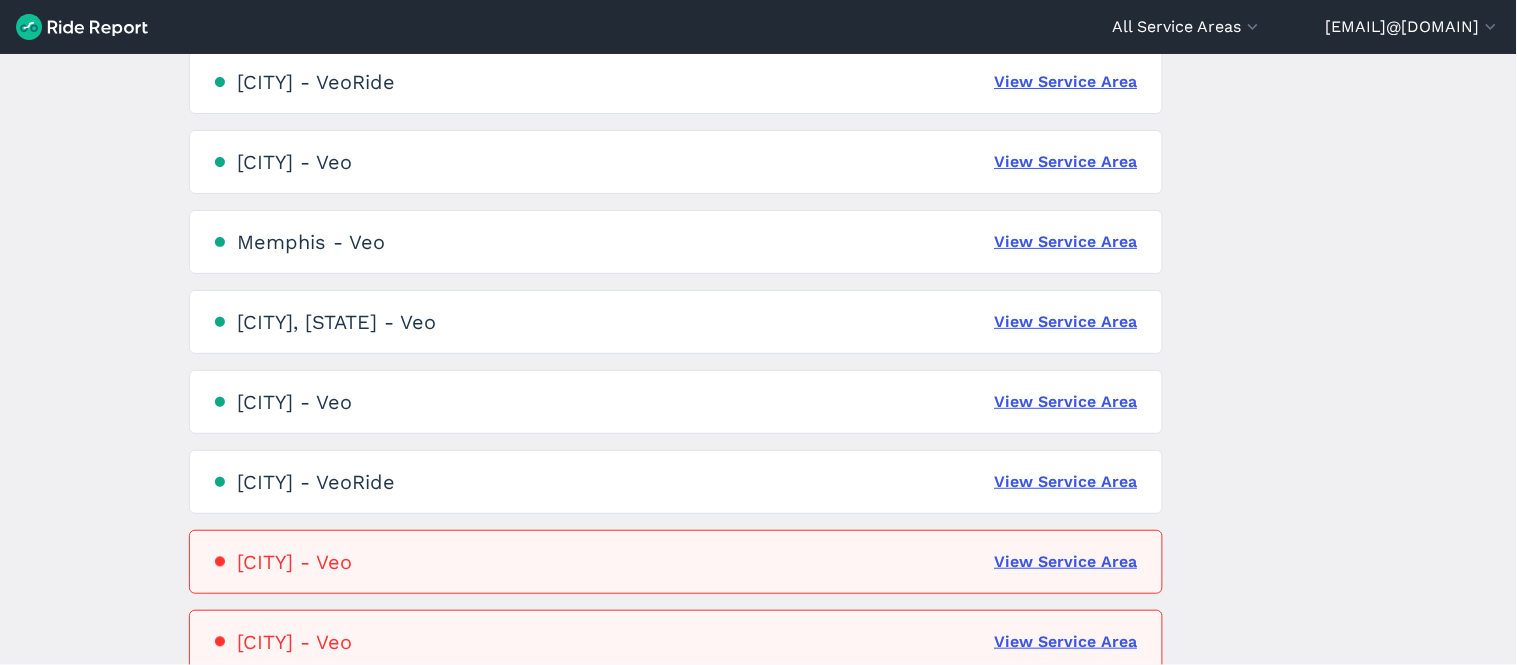 scroll, scrollTop: 222, scrollLeft: 0, axis: vertical 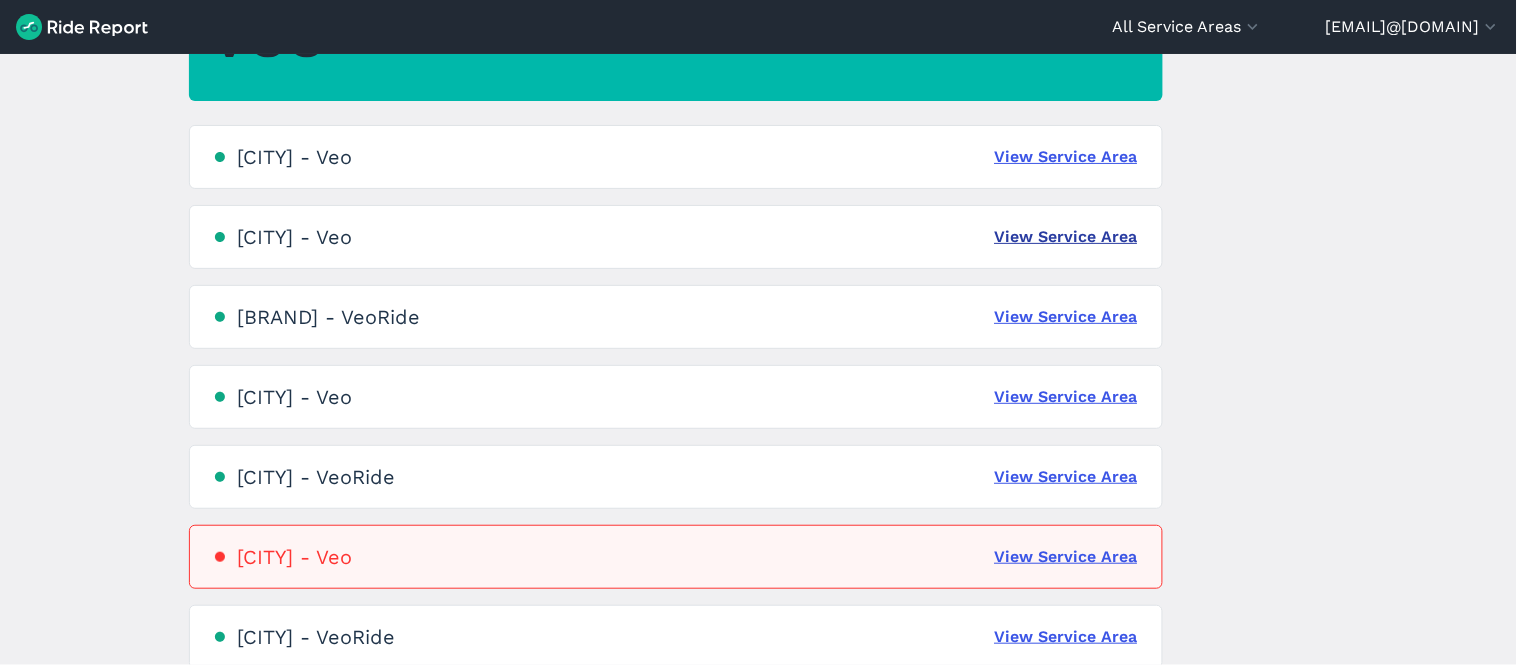 click on "View Service Area" at bounding box center (1066, 237) 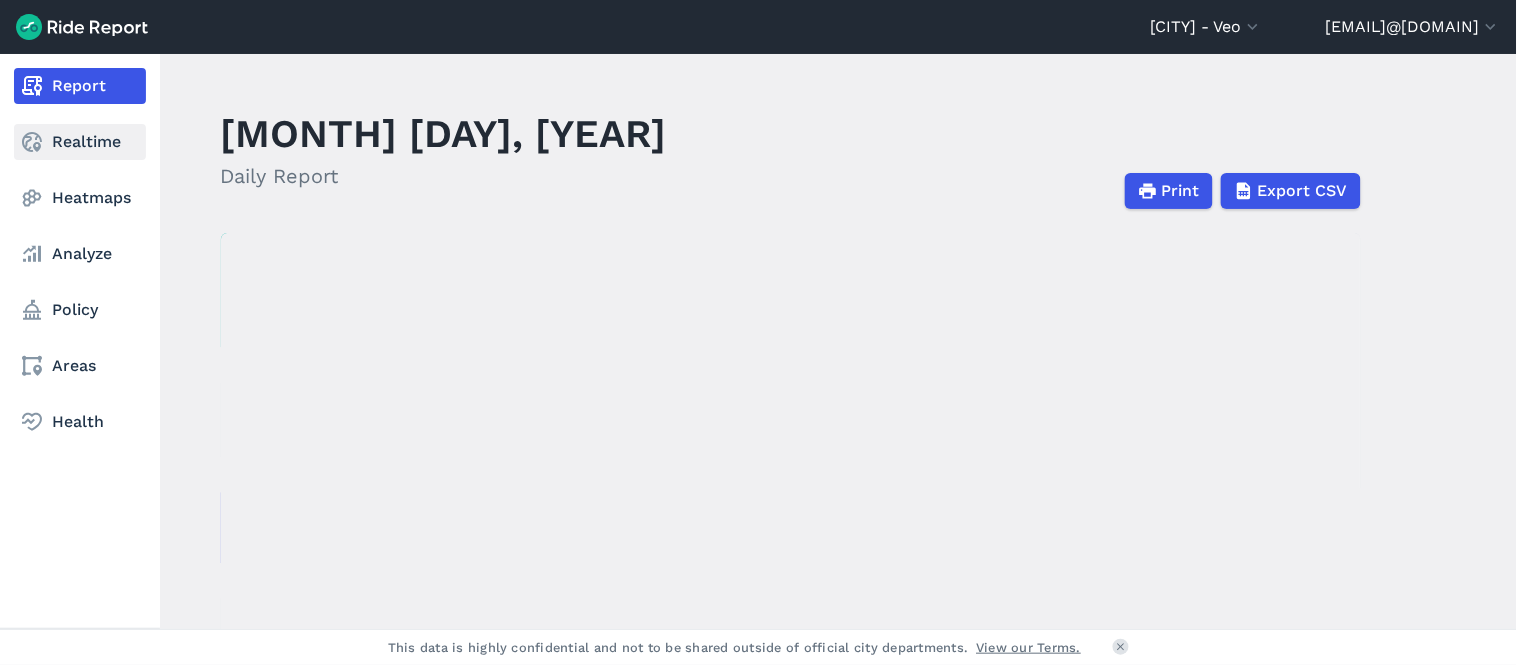 click on "Realtime" at bounding box center (80, 142) 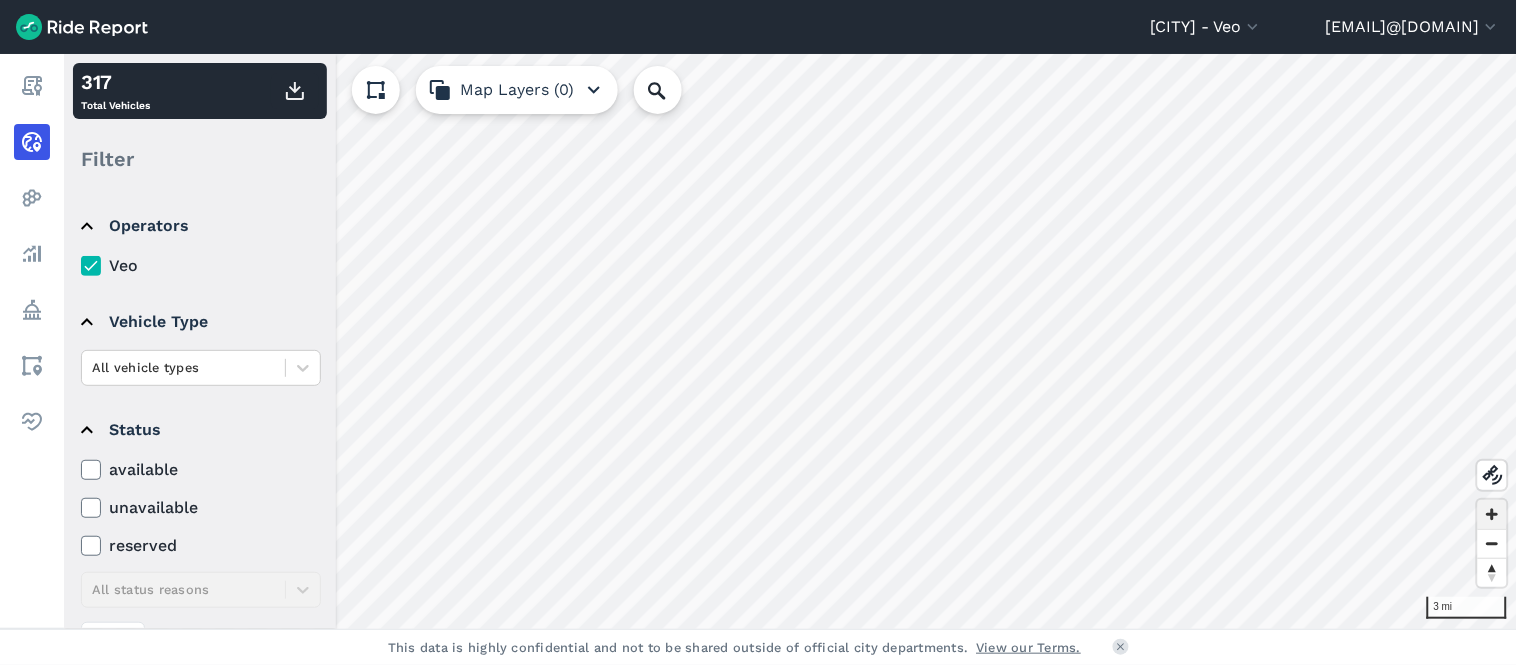 click at bounding box center (1492, 514) 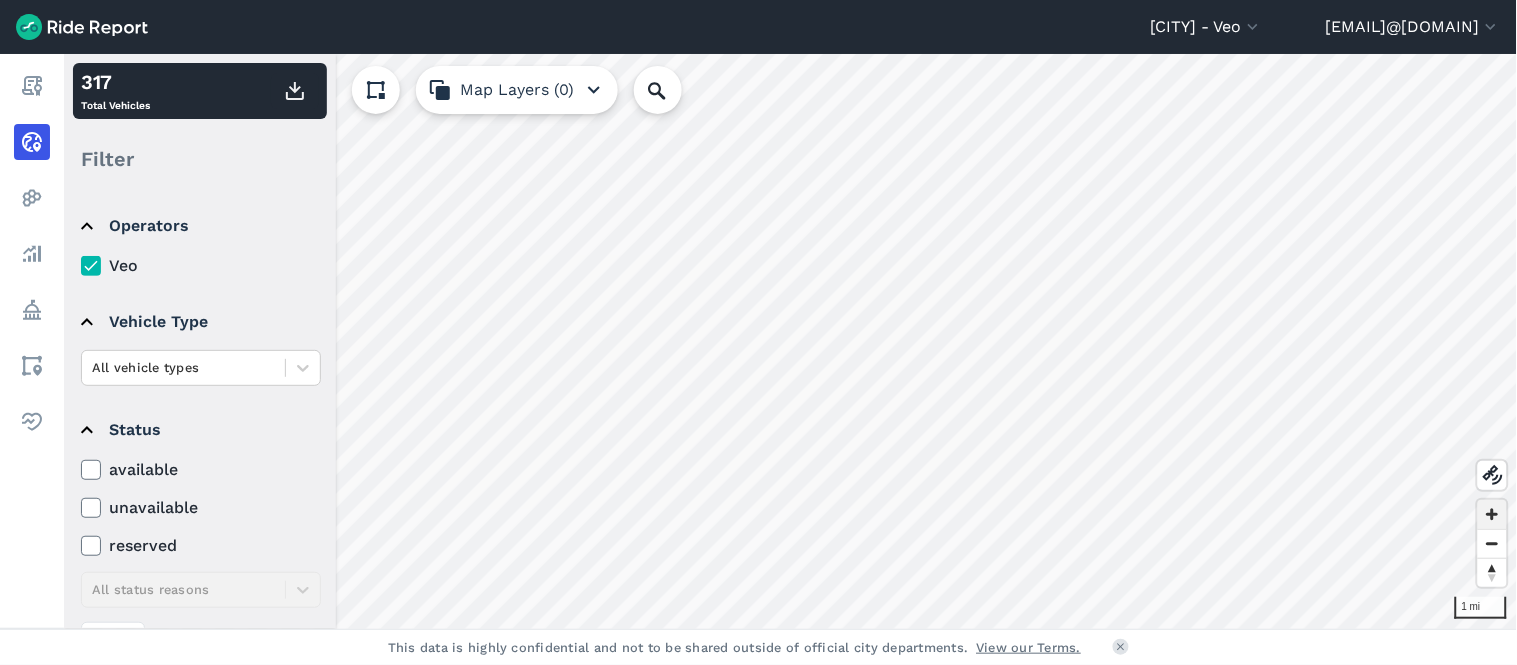 click at bounding box center (1492, 514) 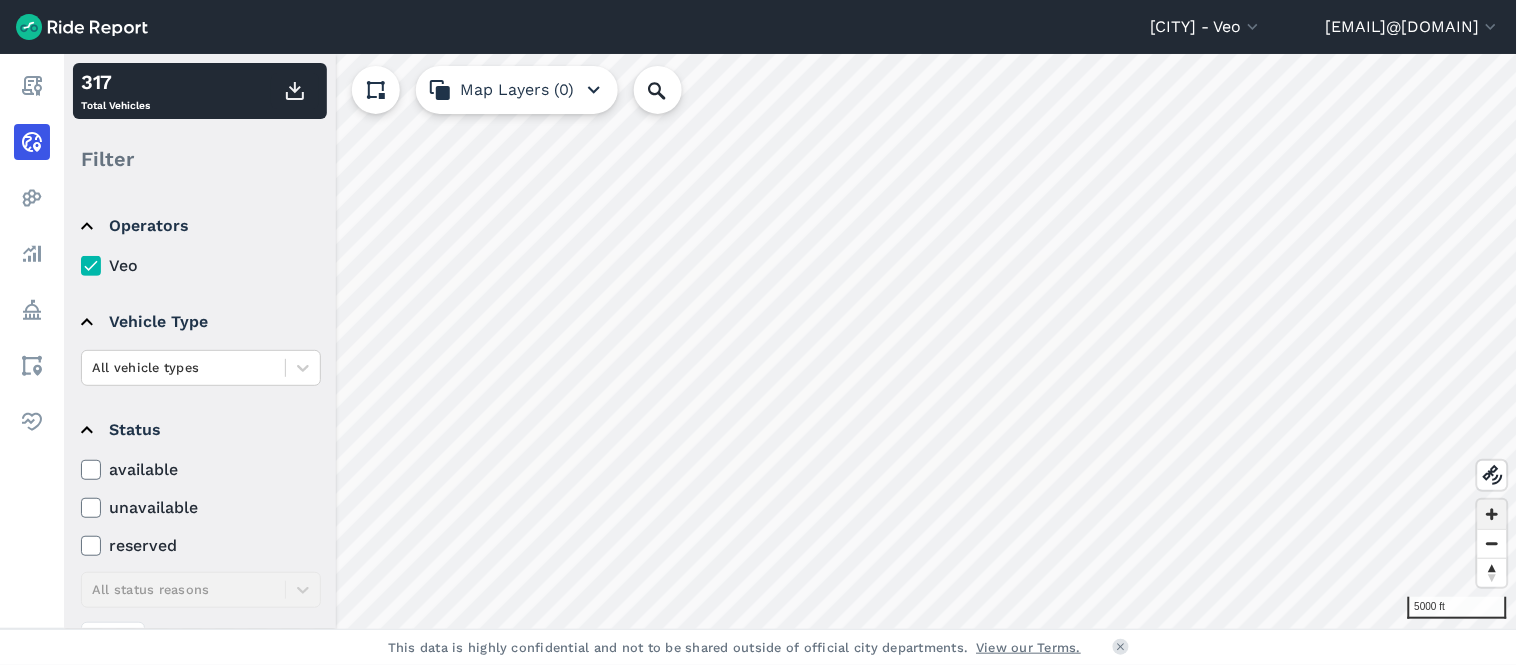 click at bounding box center (1492, 514) 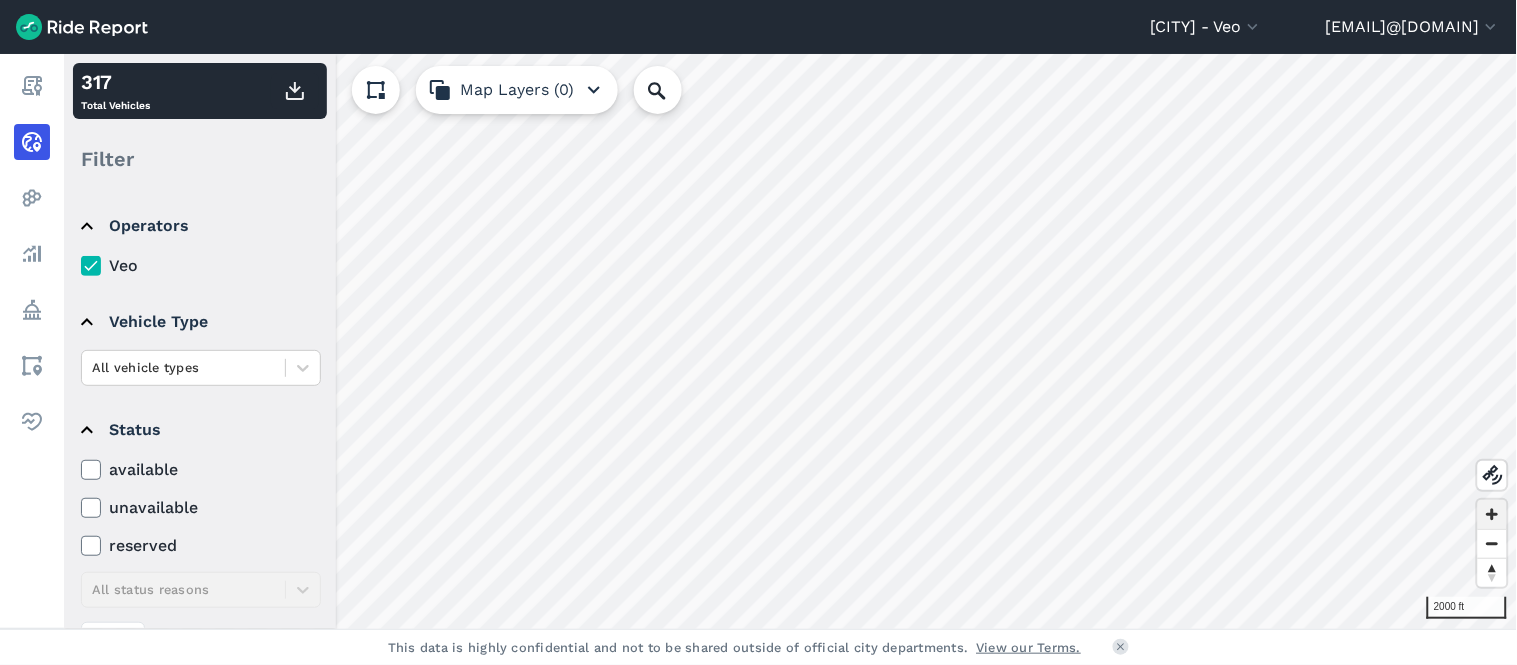 click at bounding box center [1492, 514] 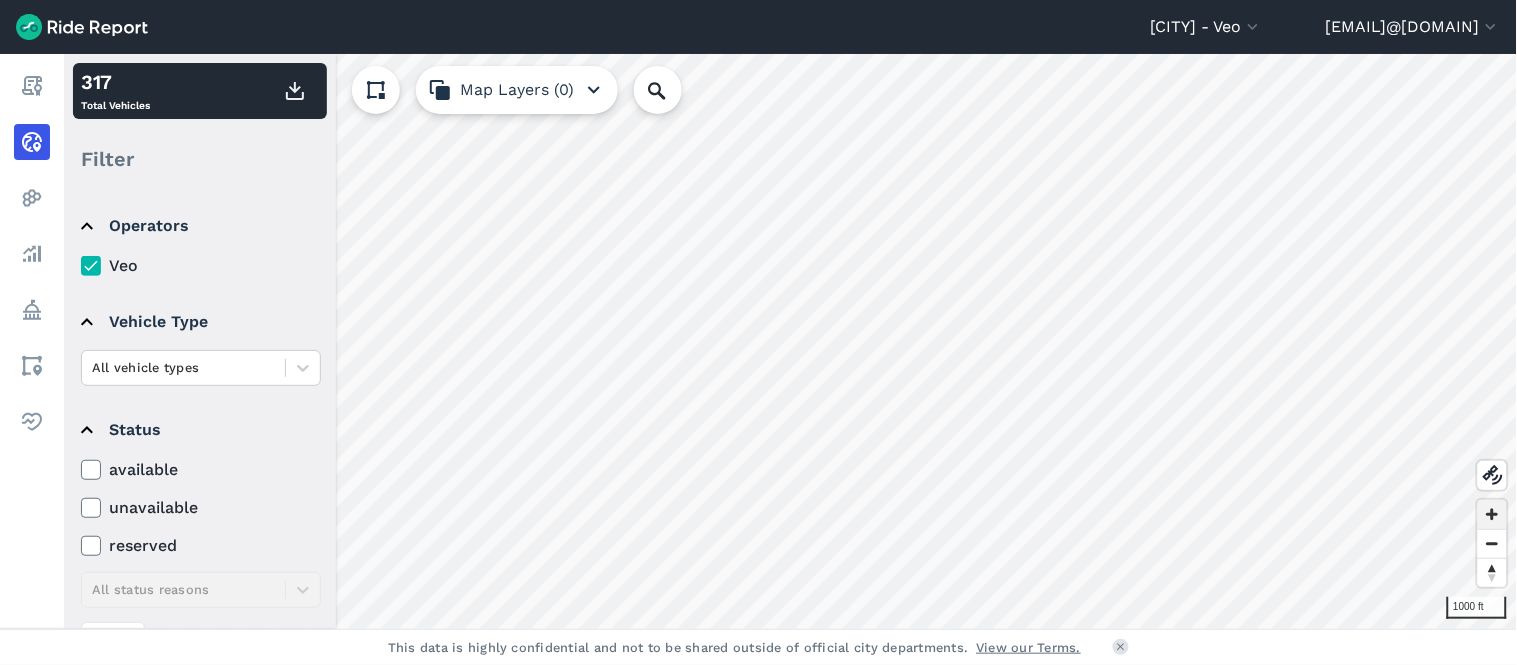 click at bounding box center [1492, 514] 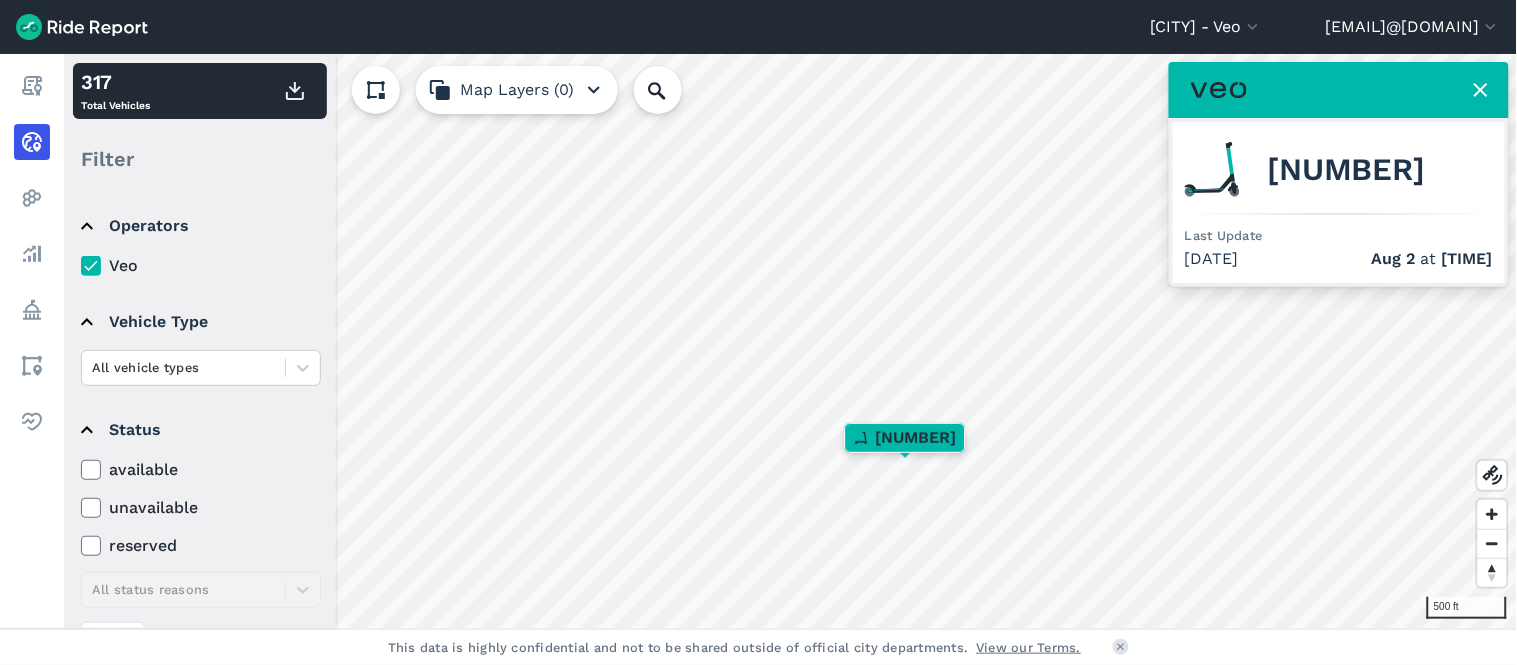 click 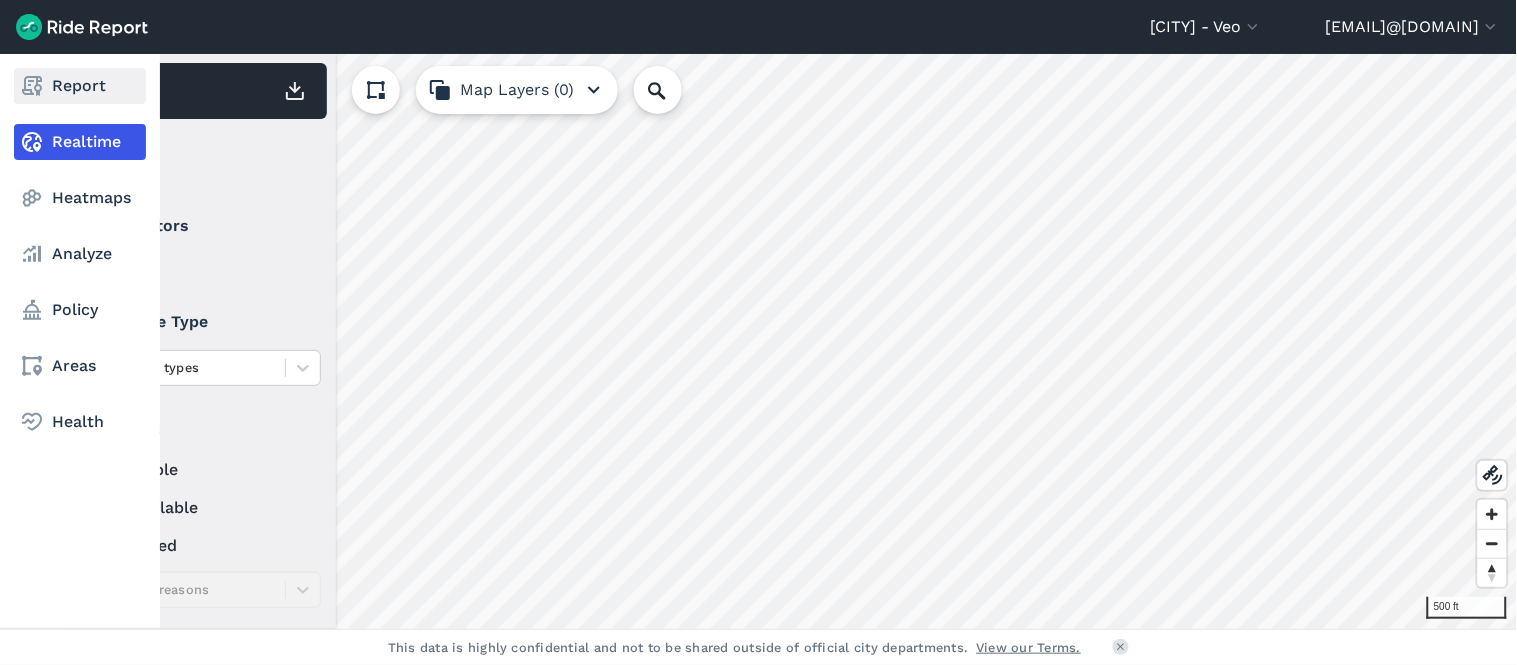 click 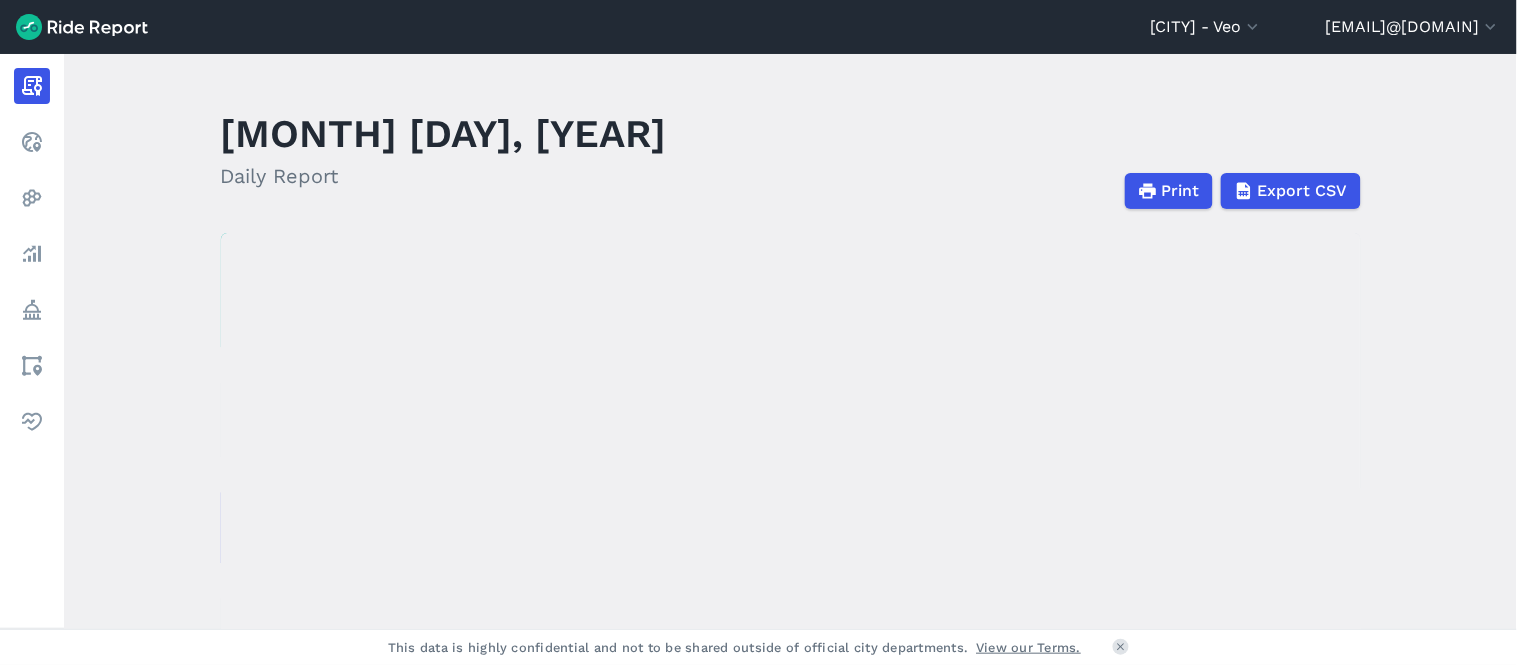 click at bounding box center (82, 27) 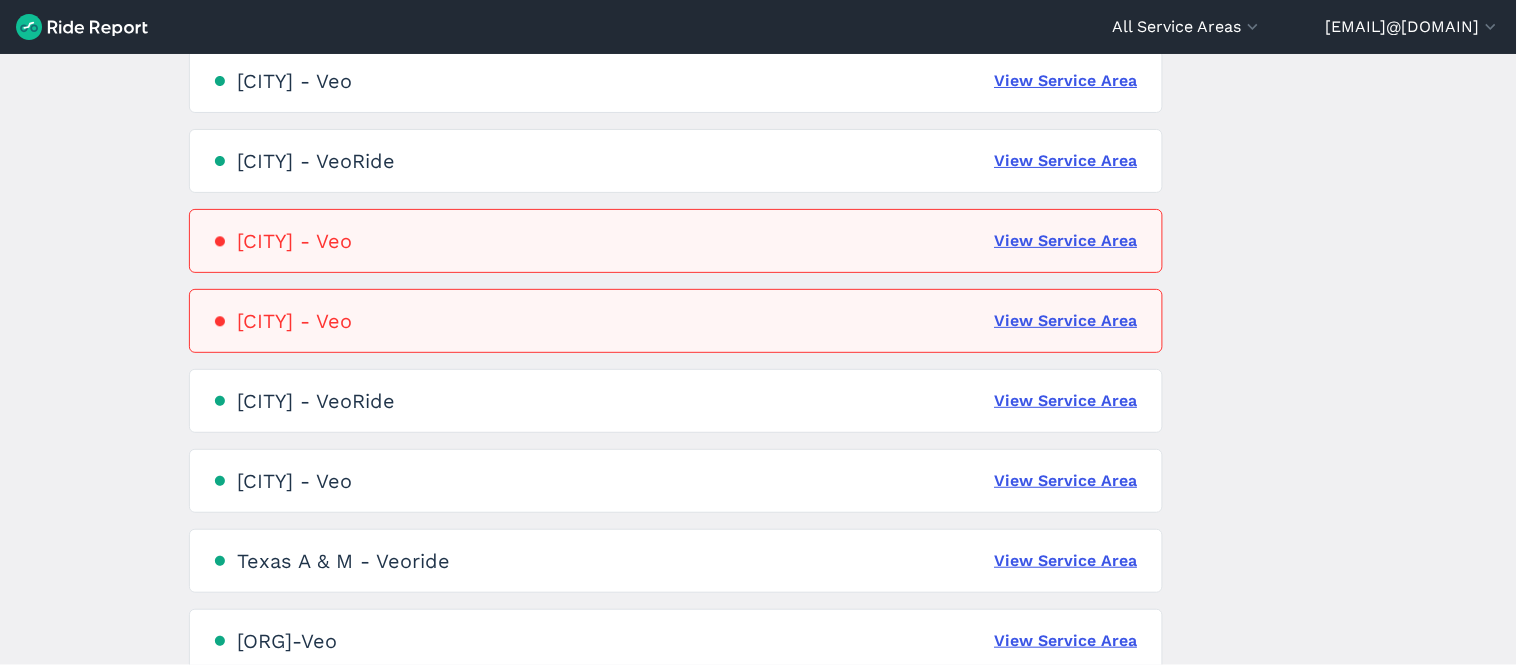 scroll, scrollTop: 1401, scrollLeft: 0, axis: vertical 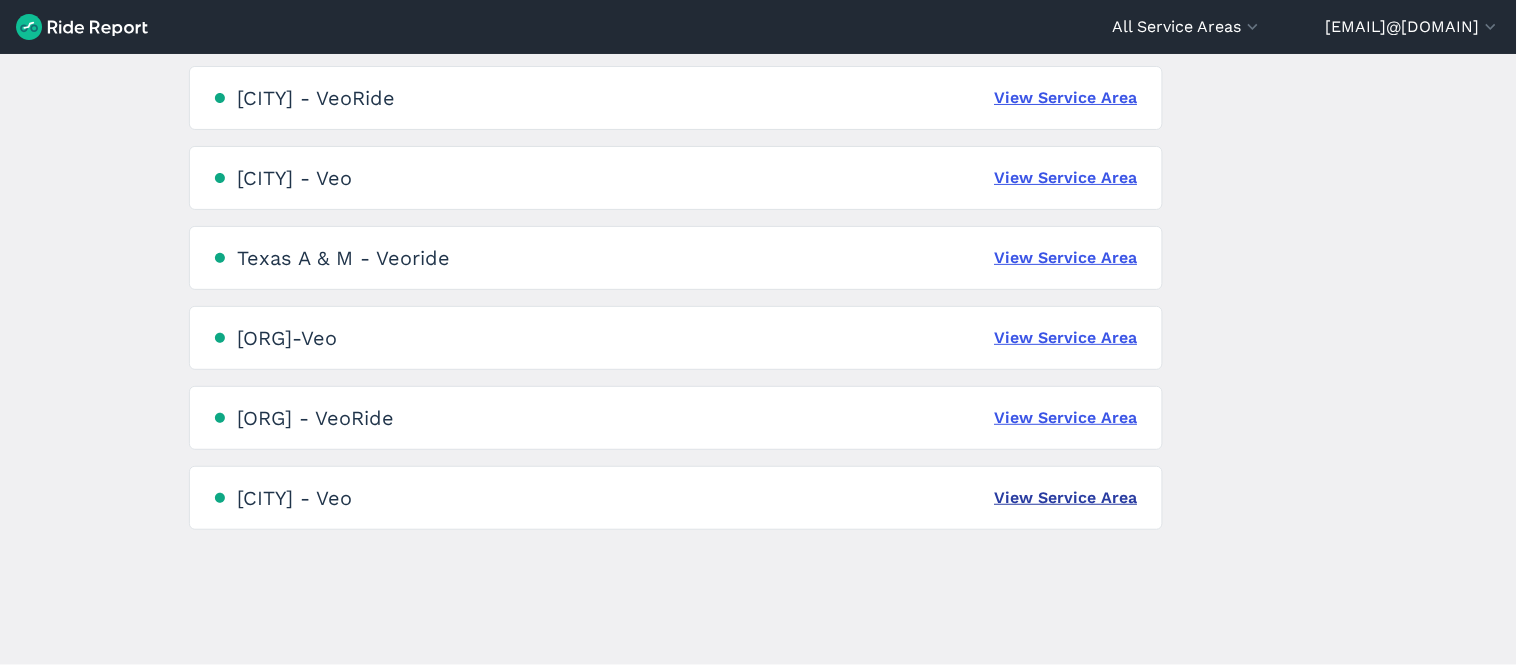 click on "View Service Area" at bounding box center [1066, 498] 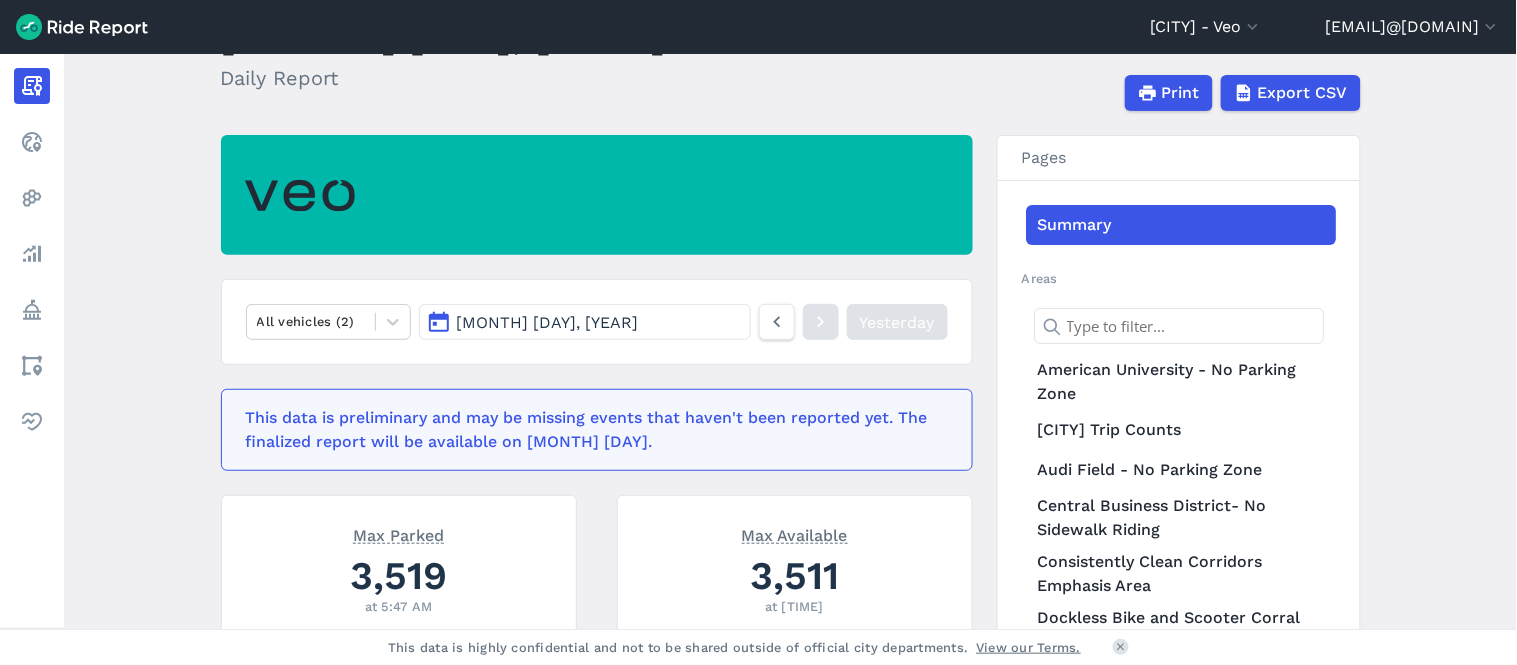 scroll, scrollTop: 0, scrollLeft: 0, axis: both 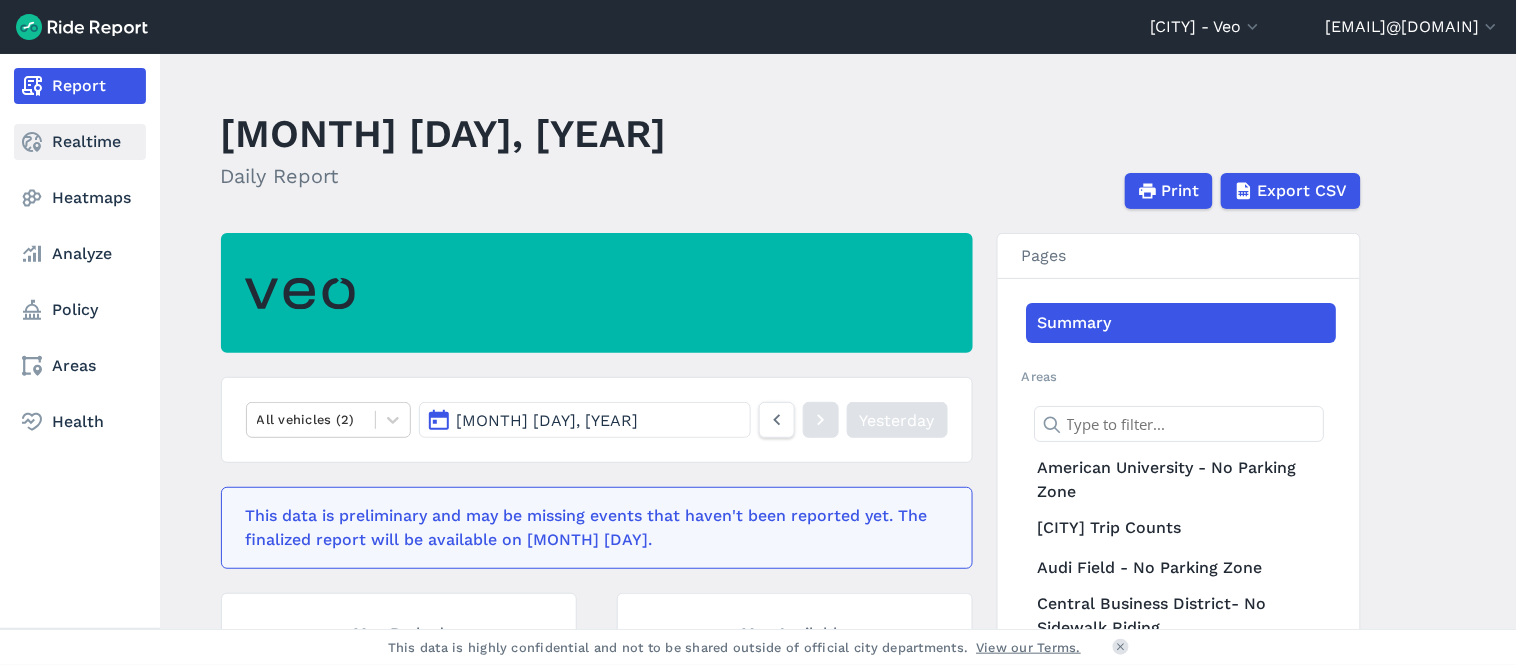 click on "Realtime" at bounding box center [80, 142] 